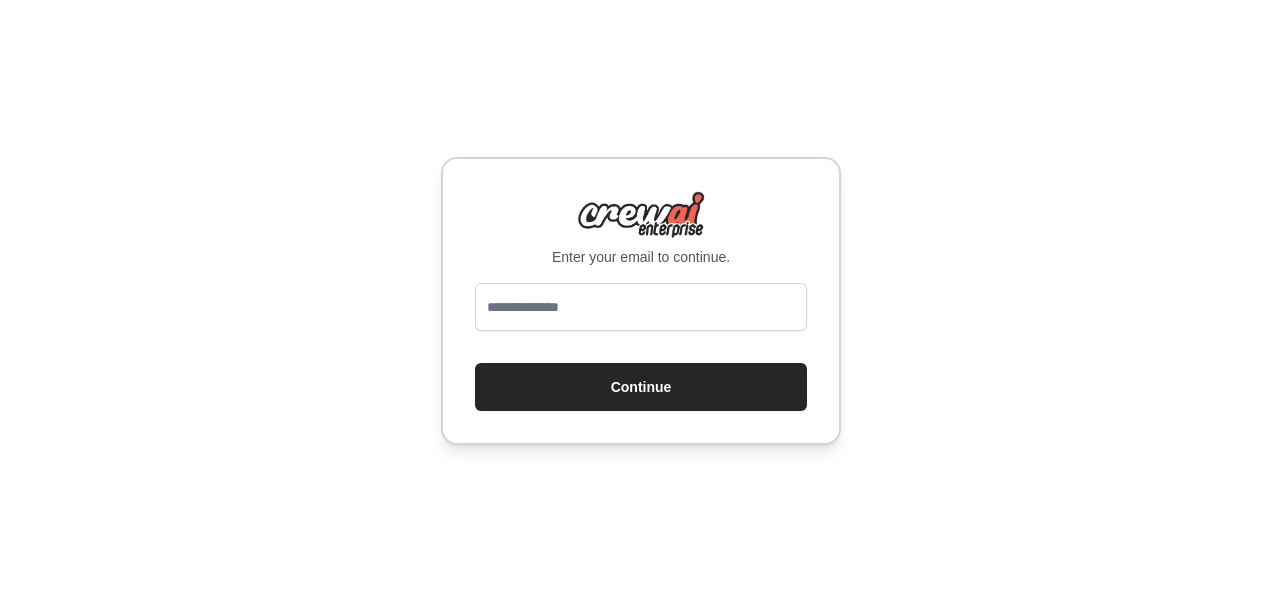 click at bounding box center (641, 307) 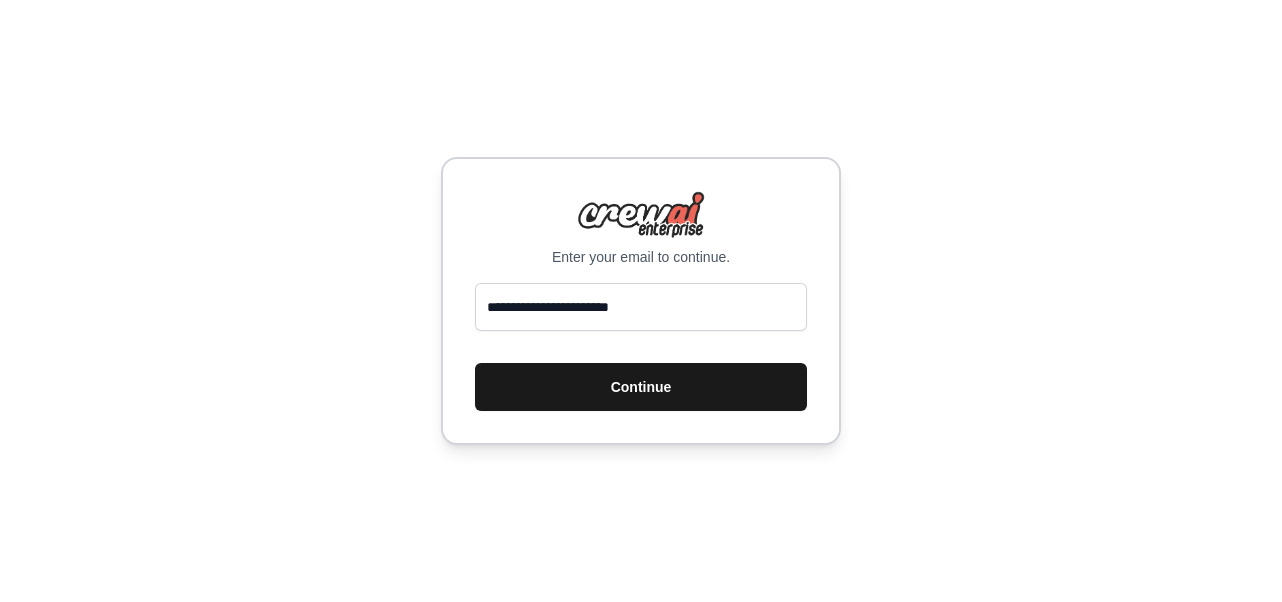 click on "Continue" at bounding box center (641, 387) 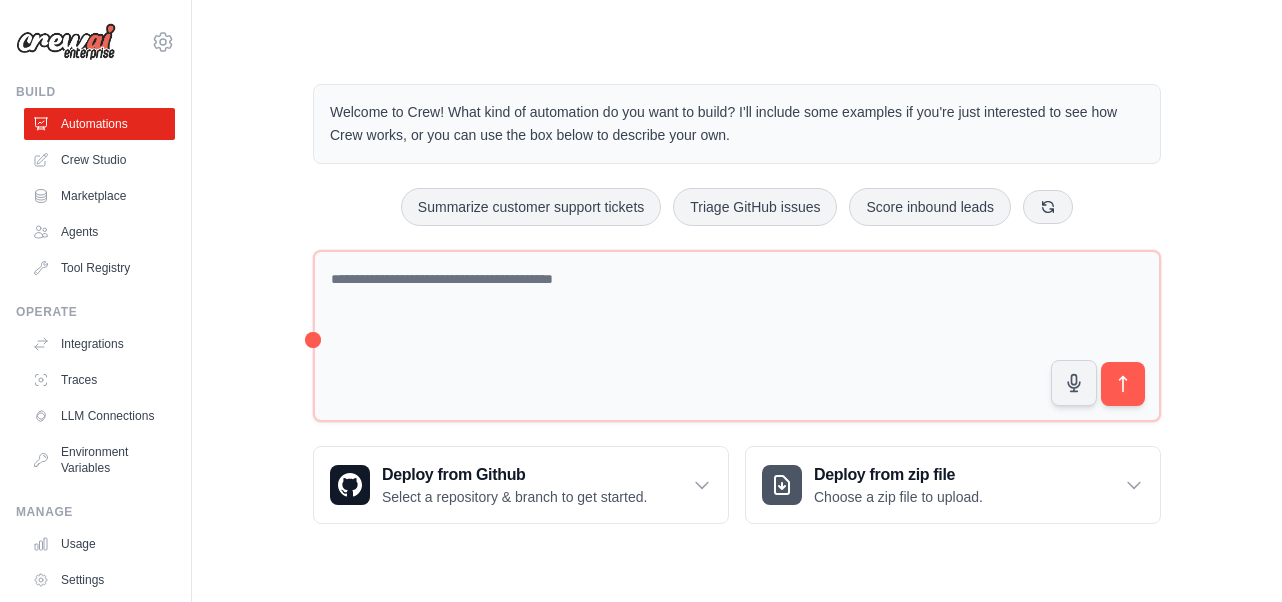 scroll, scrollTop: 0, scrollLeft: 0, axis: both 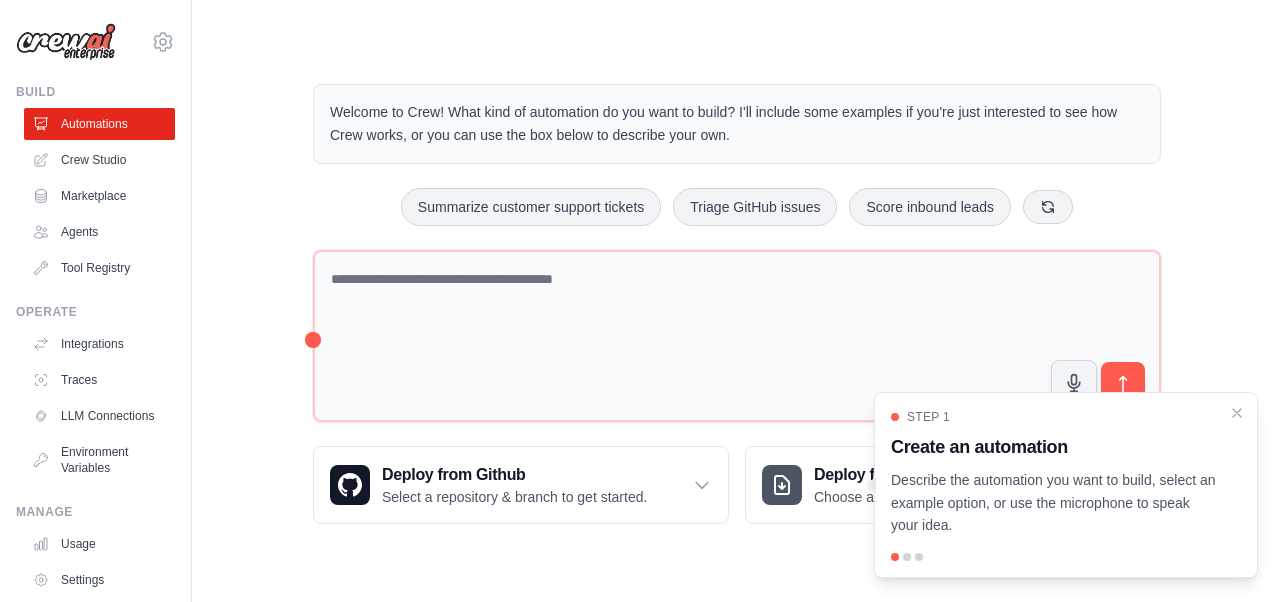 click on "Describe the automation you want to build, select an example option,
or use the microphone to speak your idea." at bounding box center (1054, 503) 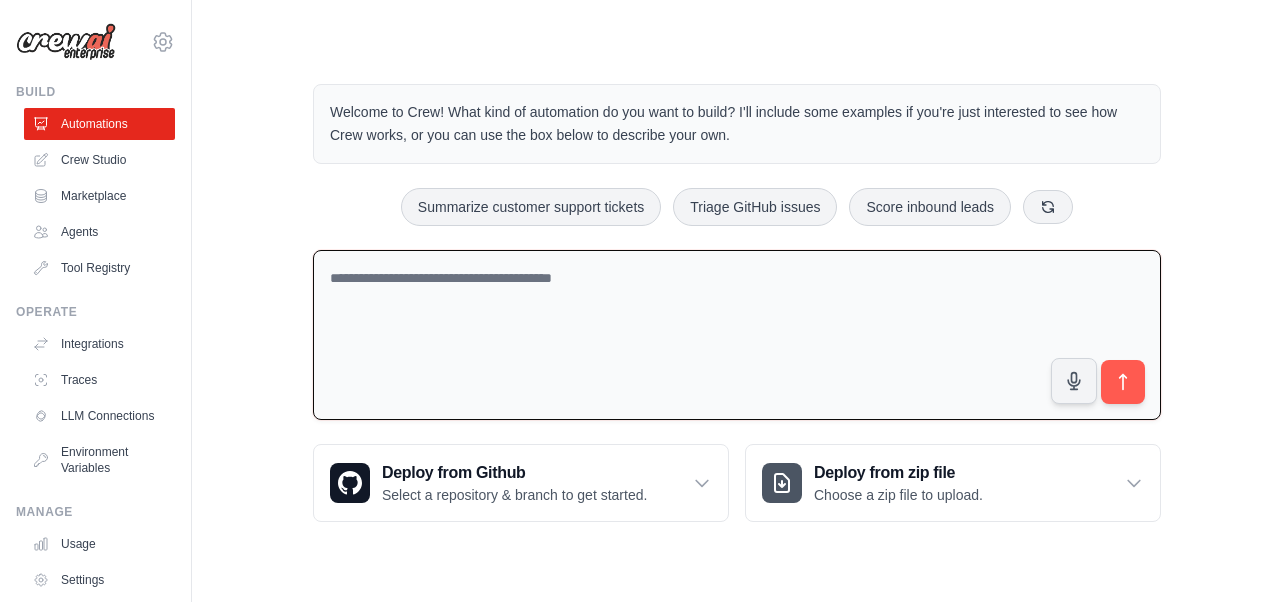 click at bounding box center [737, 335] 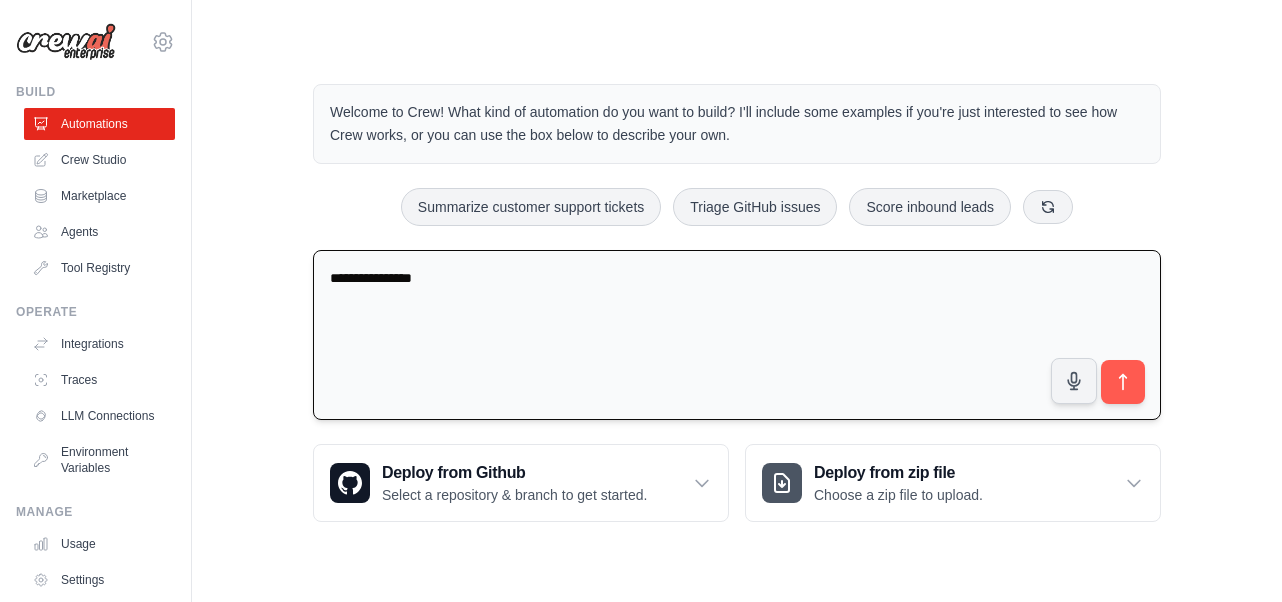 type on "**********" 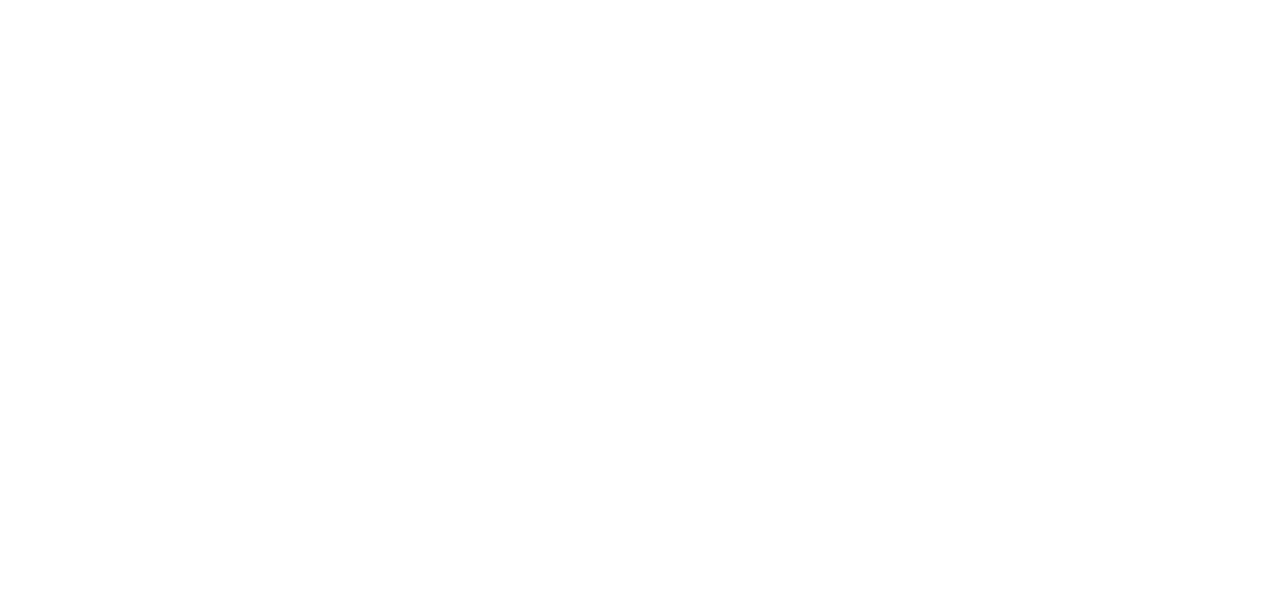 scroll, scrollTop: 0, scrollLeft: 0, axis: both 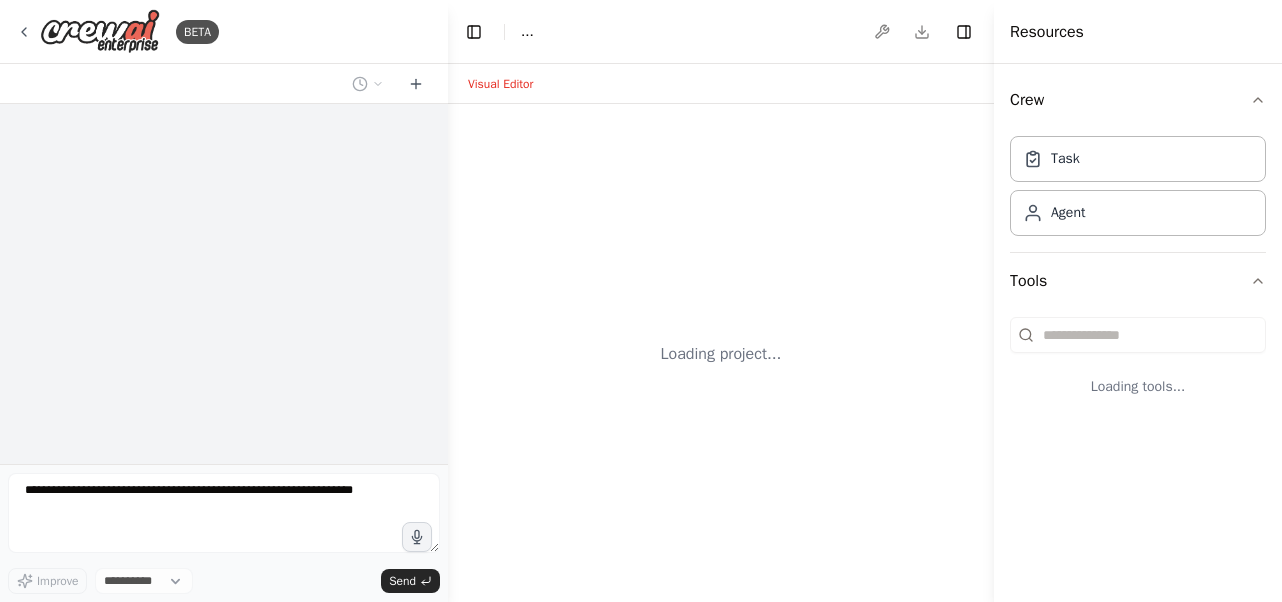 select on "****" 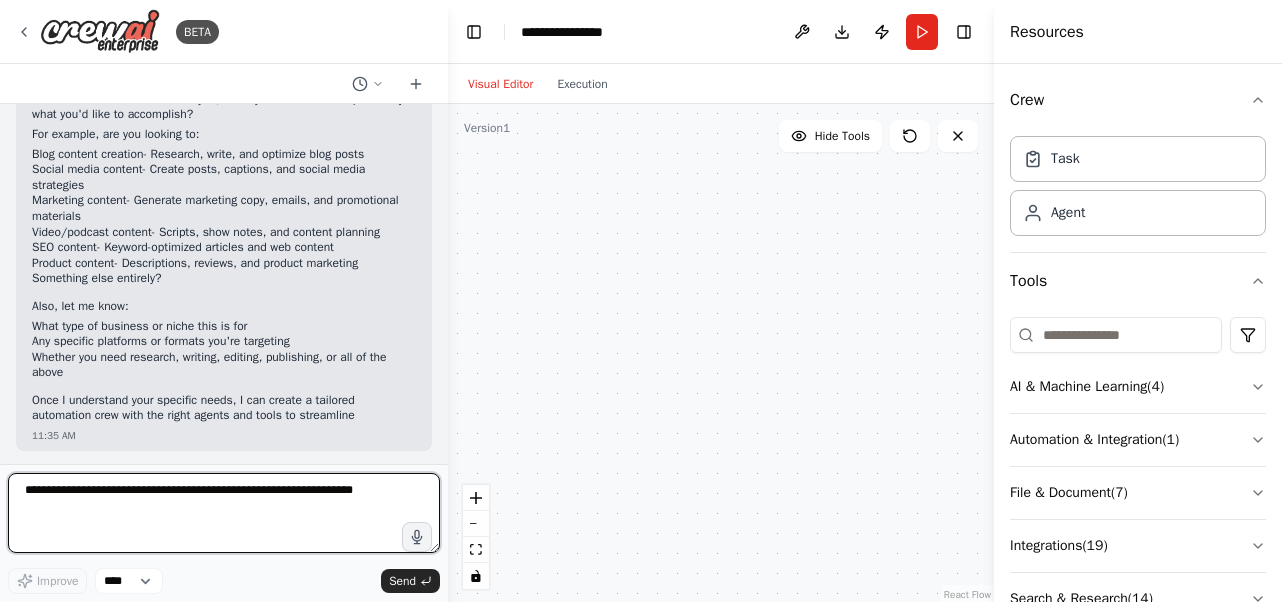 scroll, scrollTop: 186, scrollLeft: 0, axis: vertical 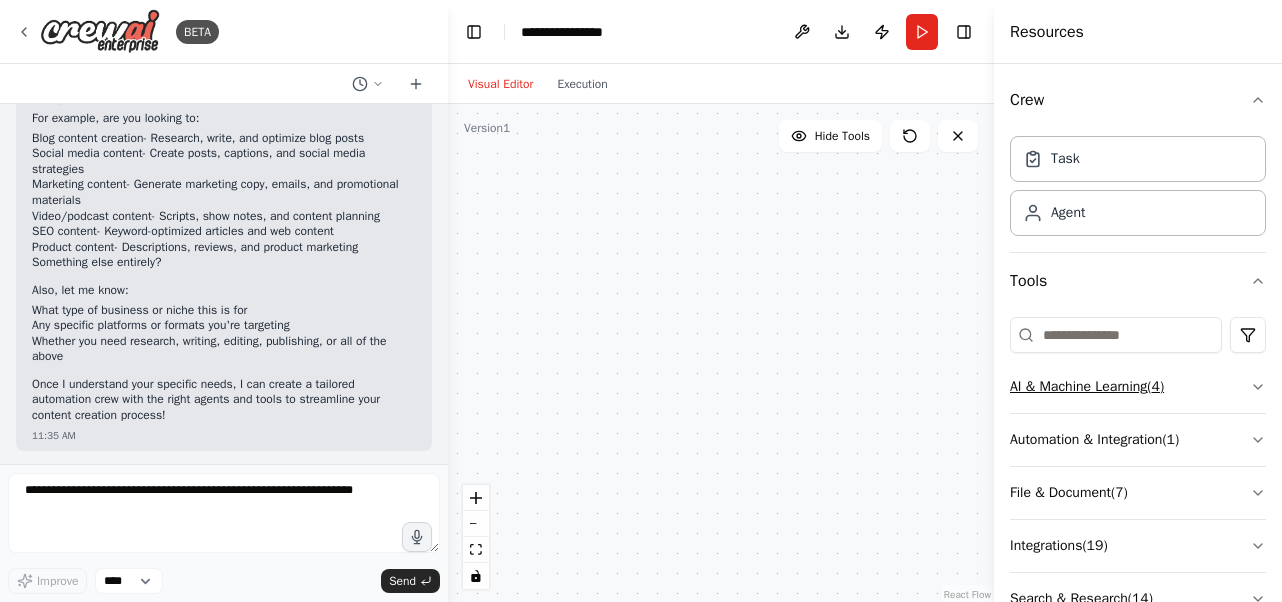 click on "AI & Machine Learning  ( 4 )" at bounding box center (1138, 387) 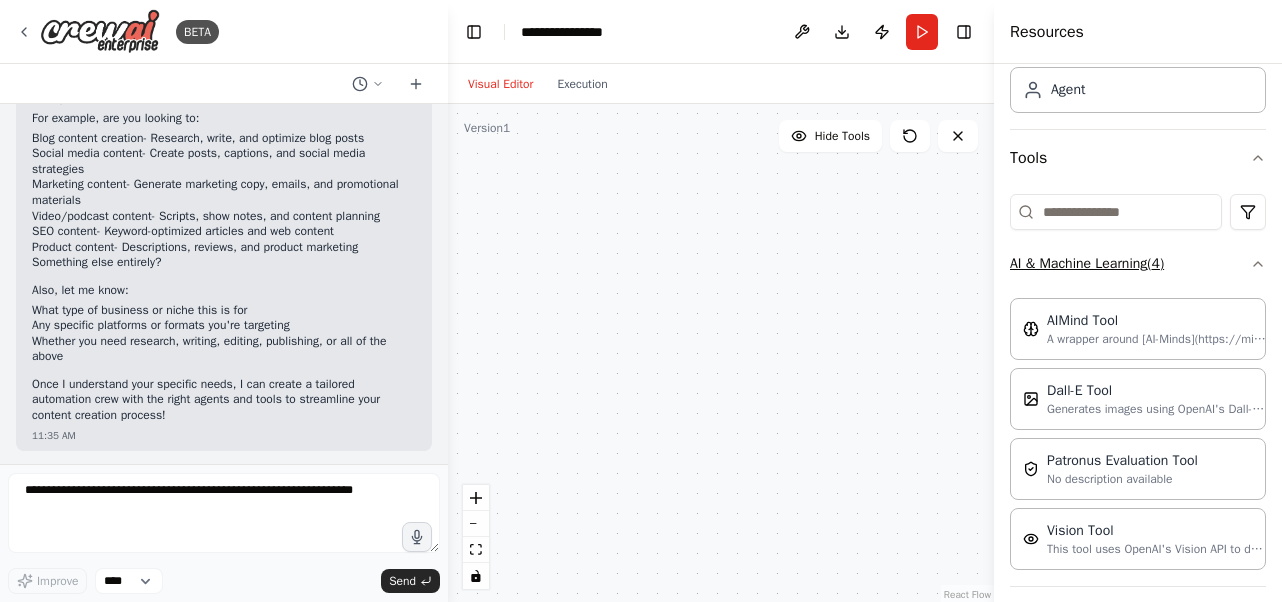 scroll, scrollTop: 124, scrollLeft: 0, axis: vertical 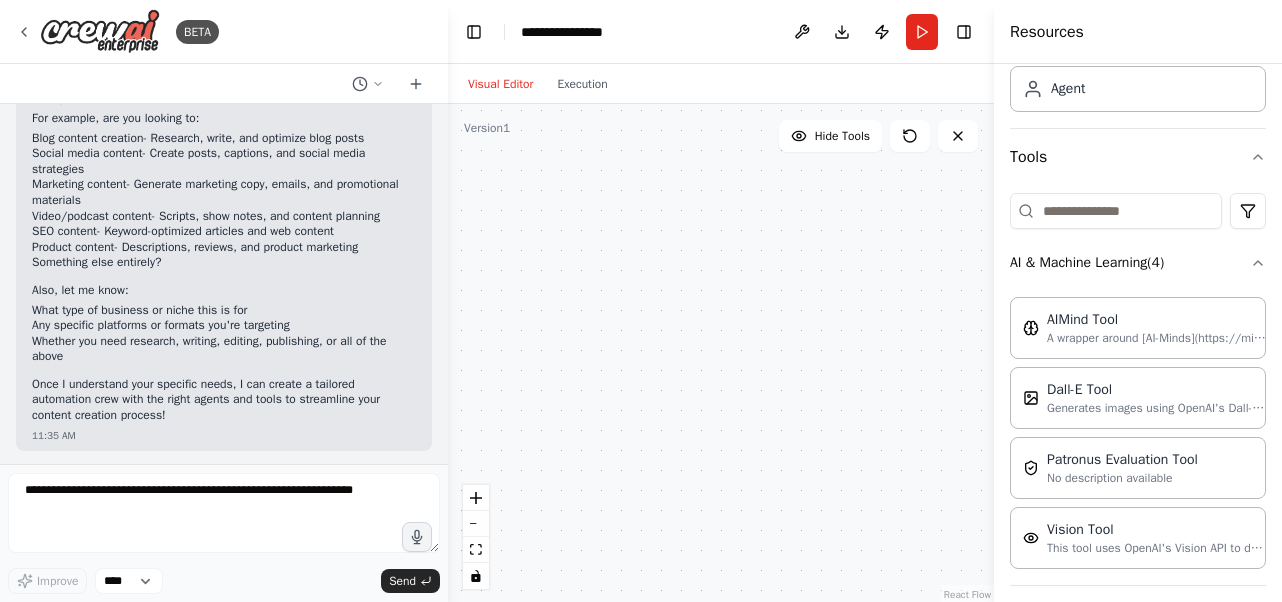 drag, startPoint x: 604, startPoint y: 347, endPoint x: 653, endPoint y: 429, distance: 95.524864 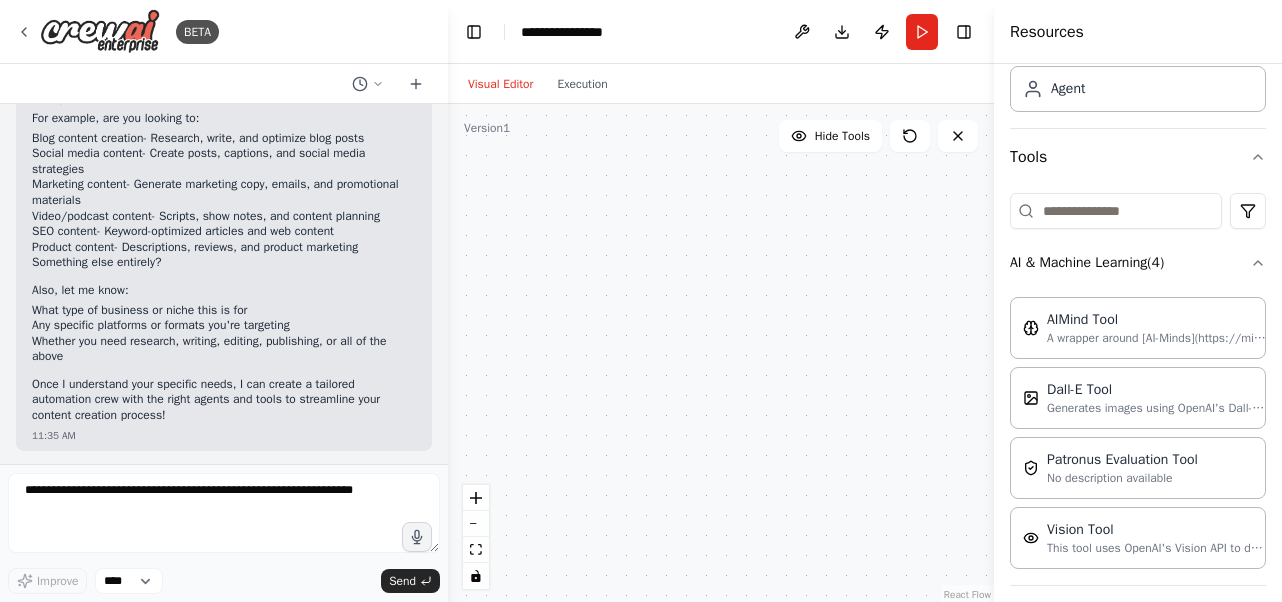 click at bounding box center (721, 354) 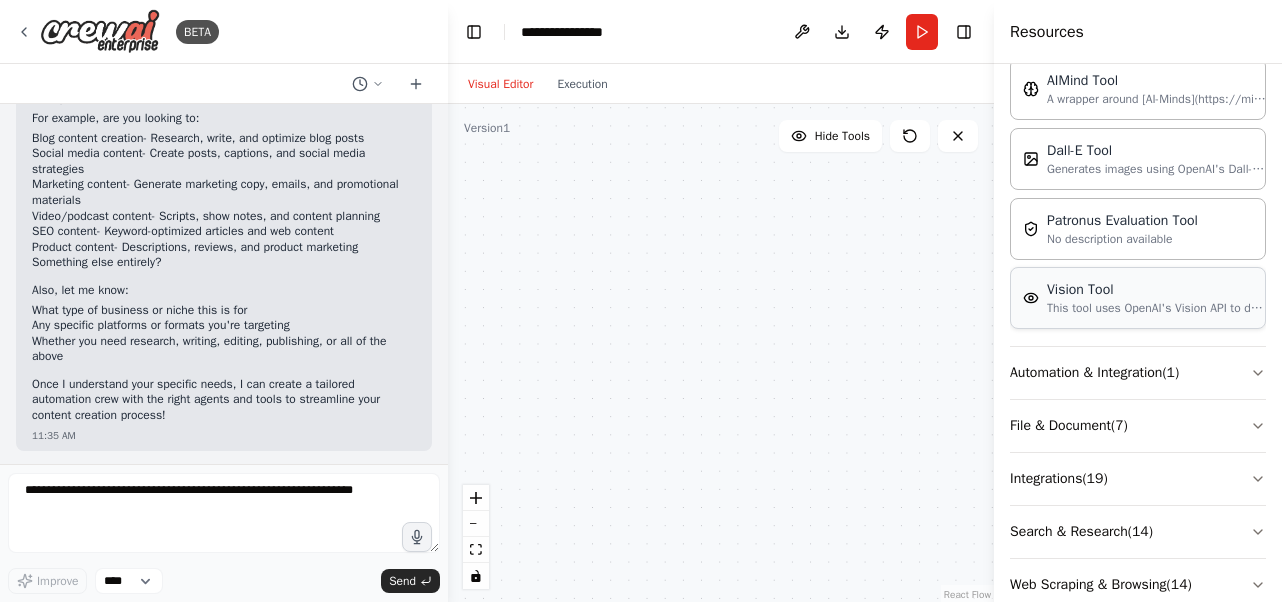 scroll, scrollTop: 398, scrollLeft: 0, axis: vertical 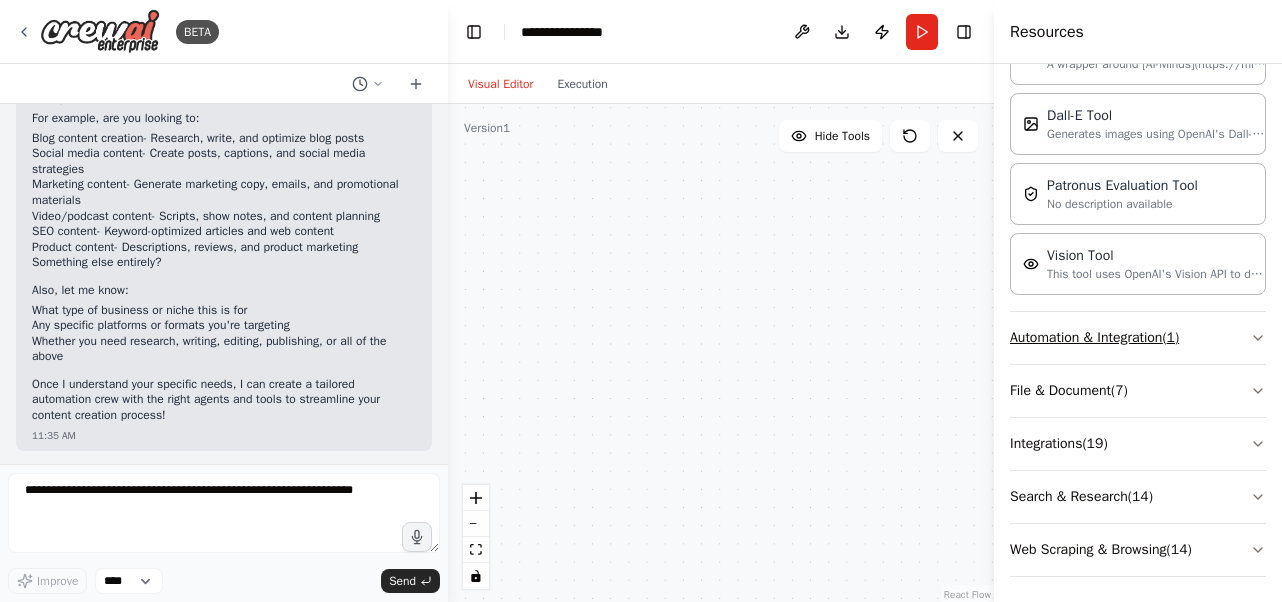 click on "Automation & Integration  ( 1 )" at bounding box center (1138, 338) 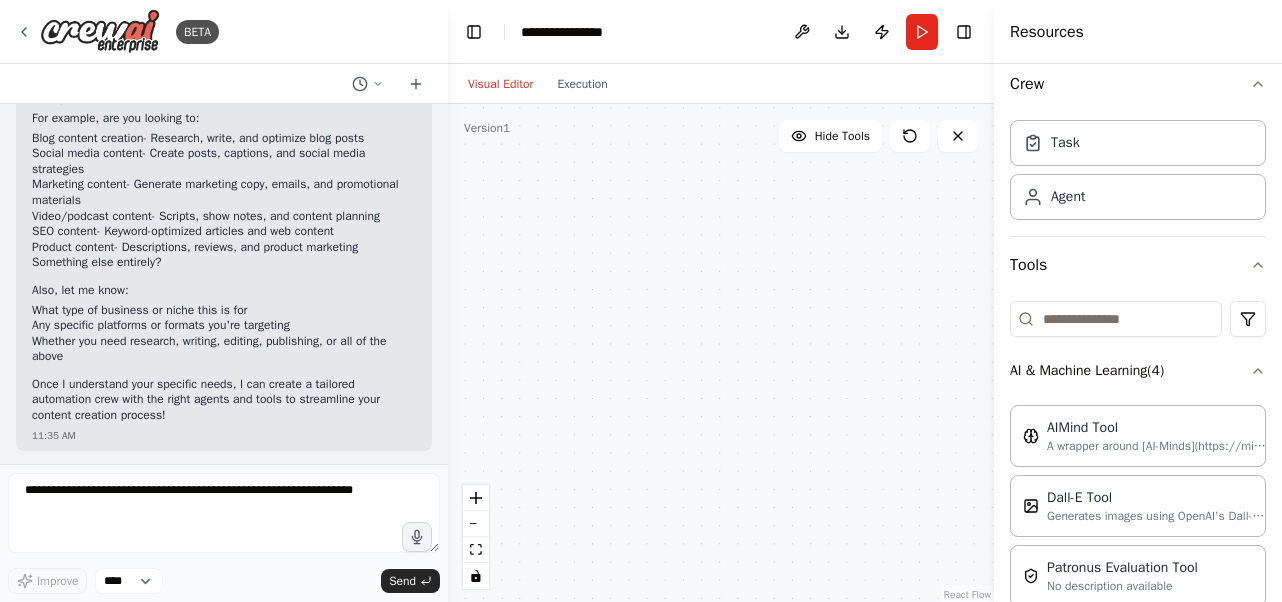 scroll, scrollTop: 0, scrollLeft: 0, axis: both 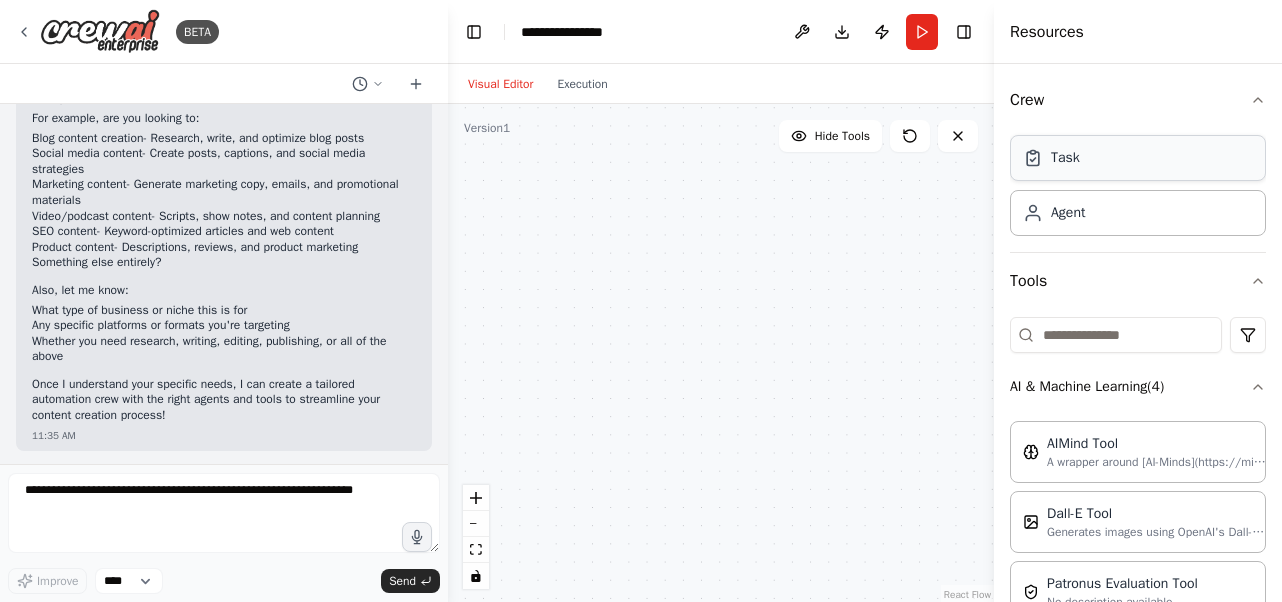 click on "Task" at bounding box center [1138, 158] 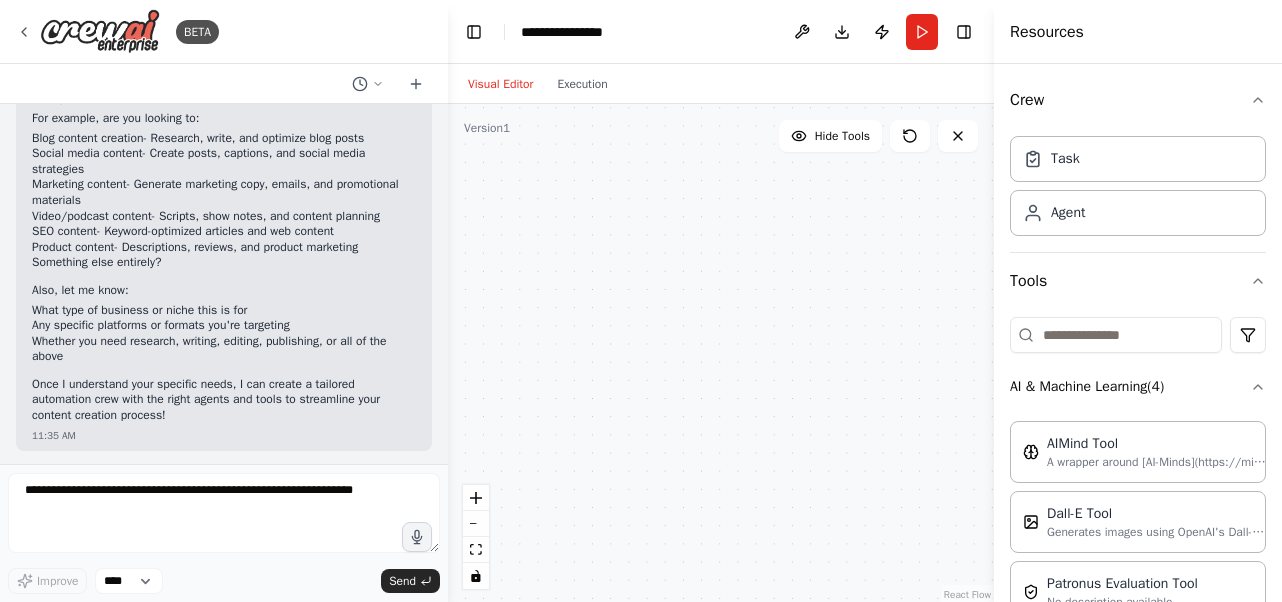 drag, startPoint x: 1103, startPoint y: 173, endPoint x: 790, endPoint y: 269, distance: 327.3912 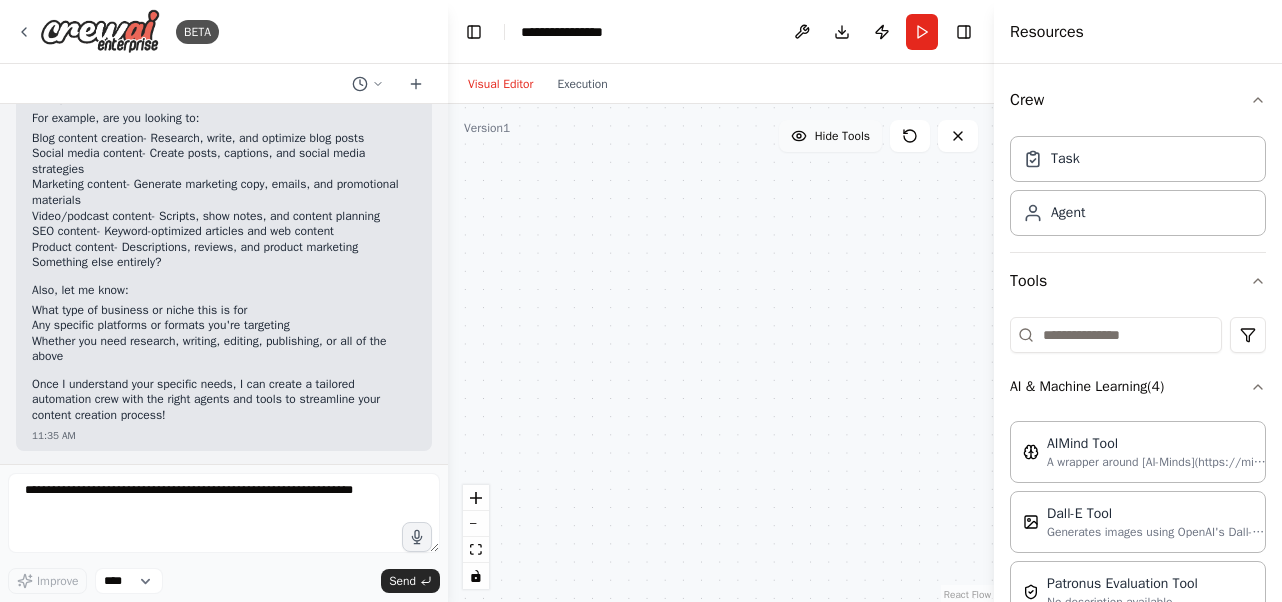 click on "Hide Tools" at bounding box center [842, 136] 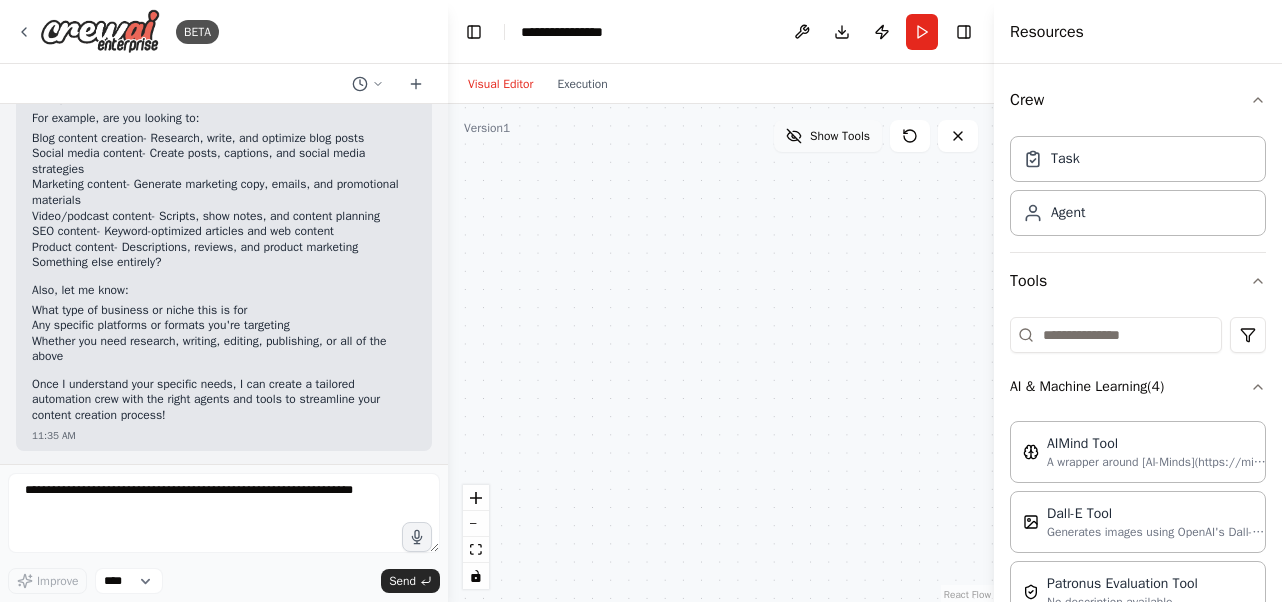 click on "Show Tools" at bounding box center (840, 136) 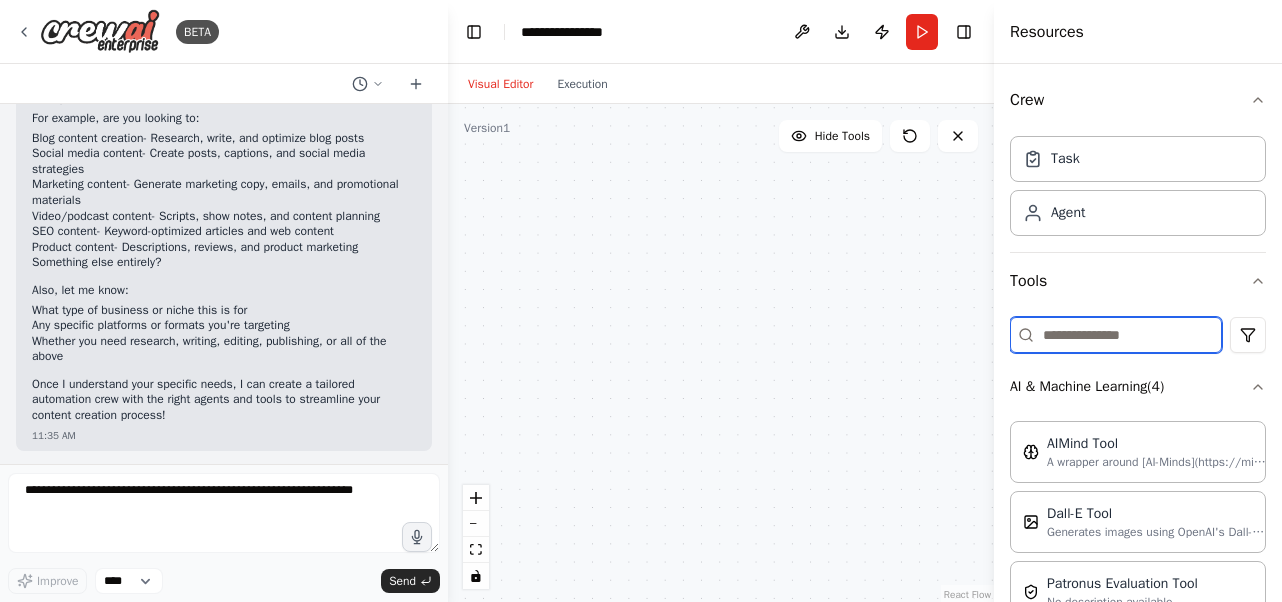 click at bounding box center [1116, 335] 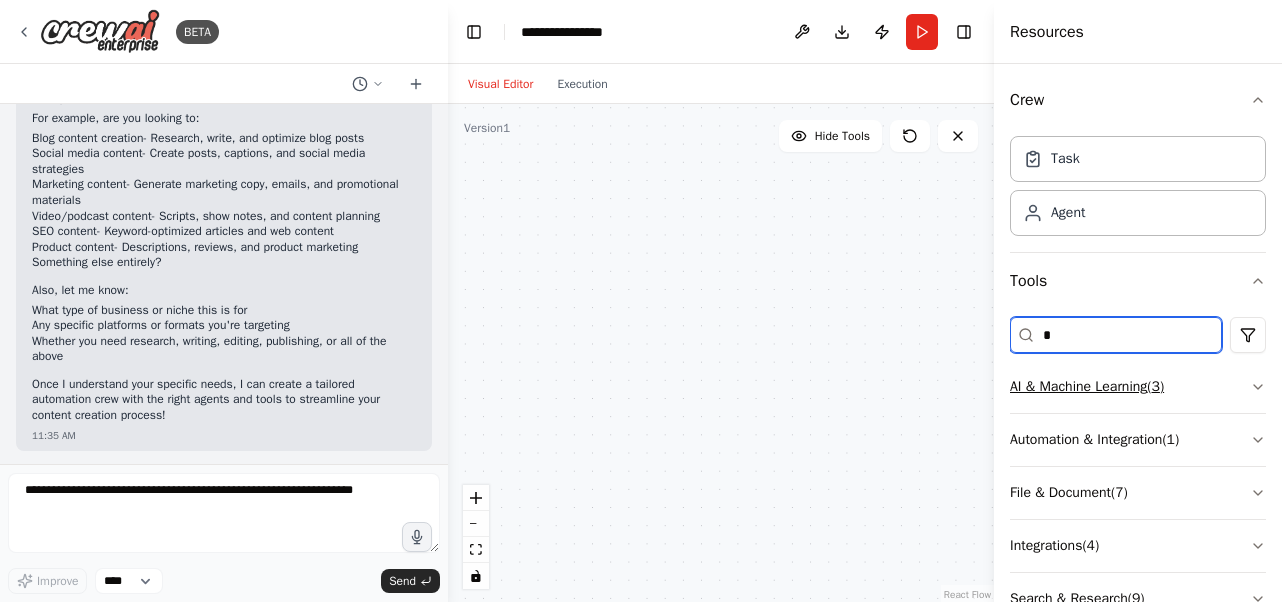 scroll, scrollTop: 105, scrollLeft: 0, axis: vertical 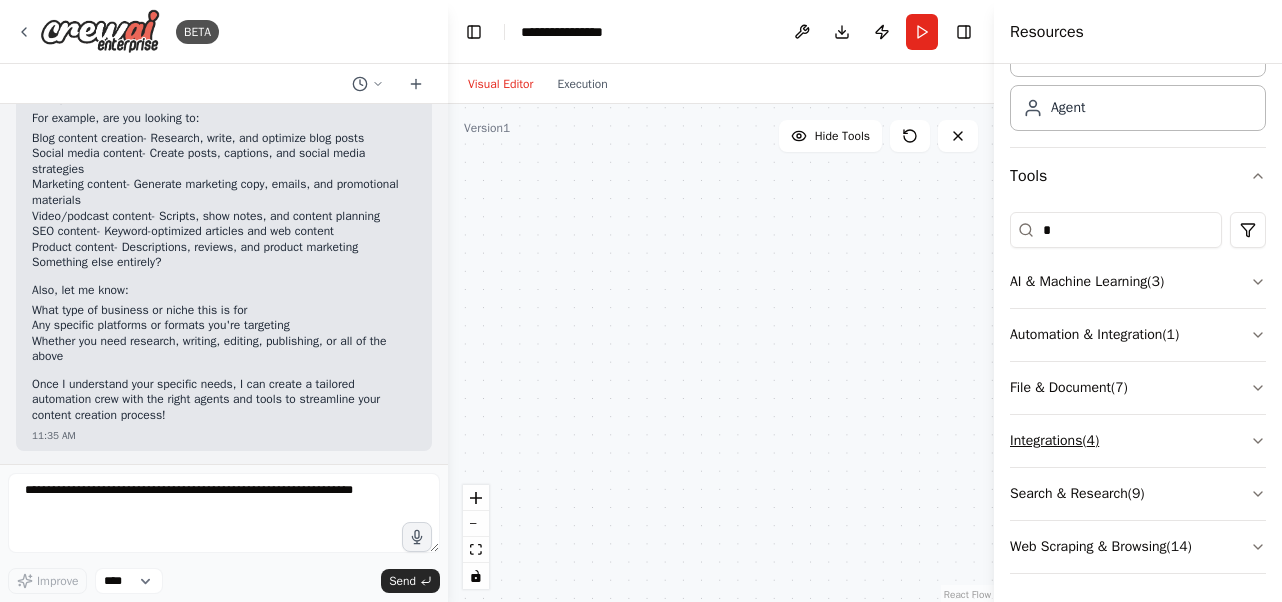 click on "Integrations  ( 4 )" at bounding box center (1138, 441) 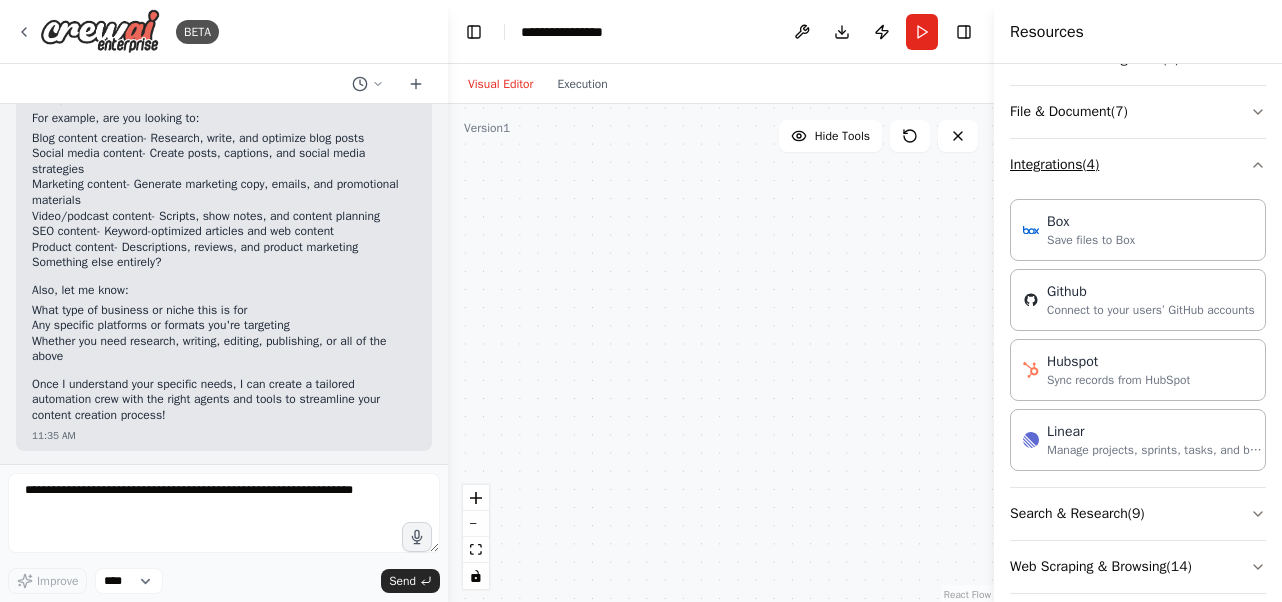 scroll, scrollTop: 398, scrollLeft: 0, axis: vertical 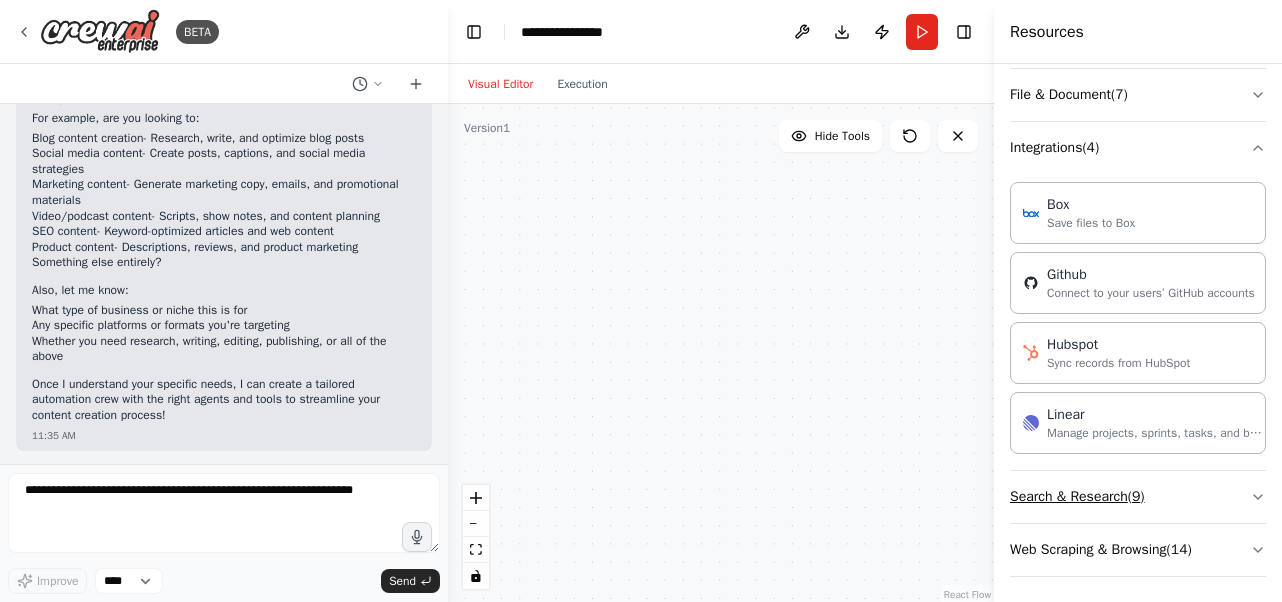 click on "Search & Research  ( 9 )" at bounding box center (1138, 497) 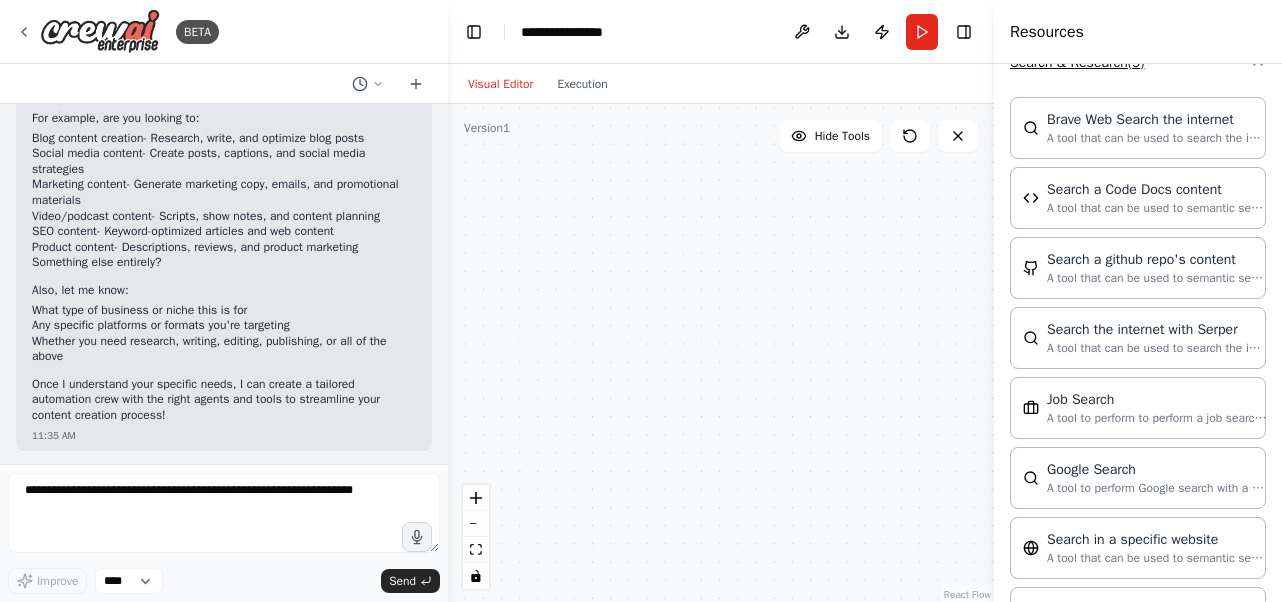 scroll, scrollTop: 834, scrollLeft: 0, axis: vertical 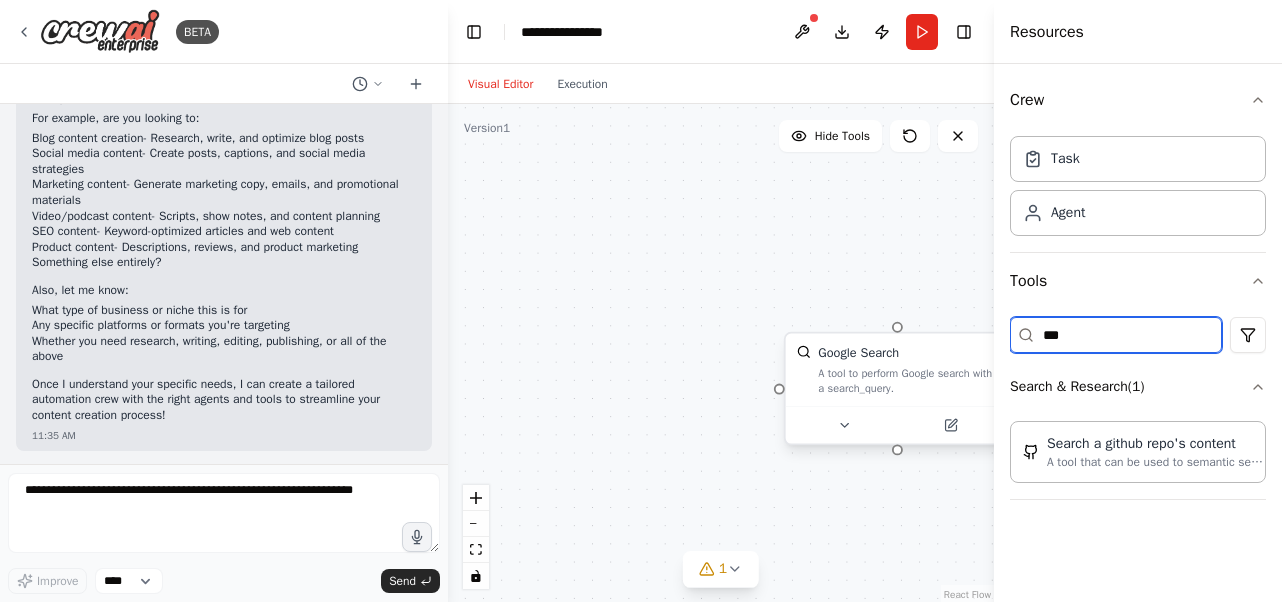 type on "***" 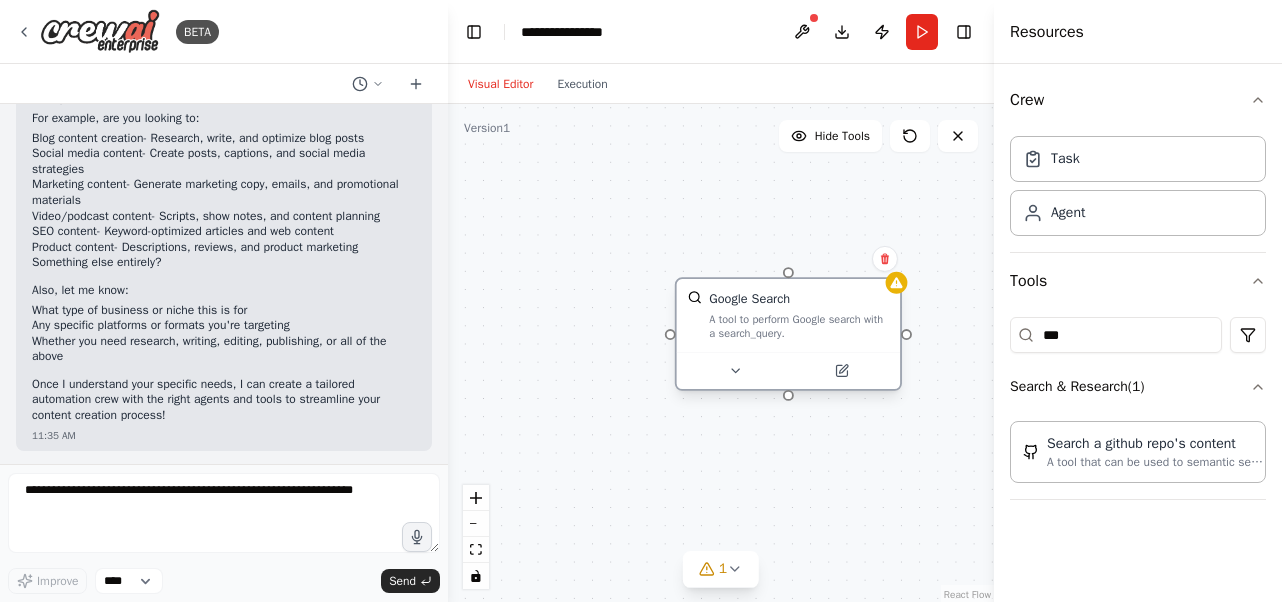 drag, startPoint x: 968, startPoint y: 398, endPoint x: 781, endPoint y: 325, distance: 200.74362 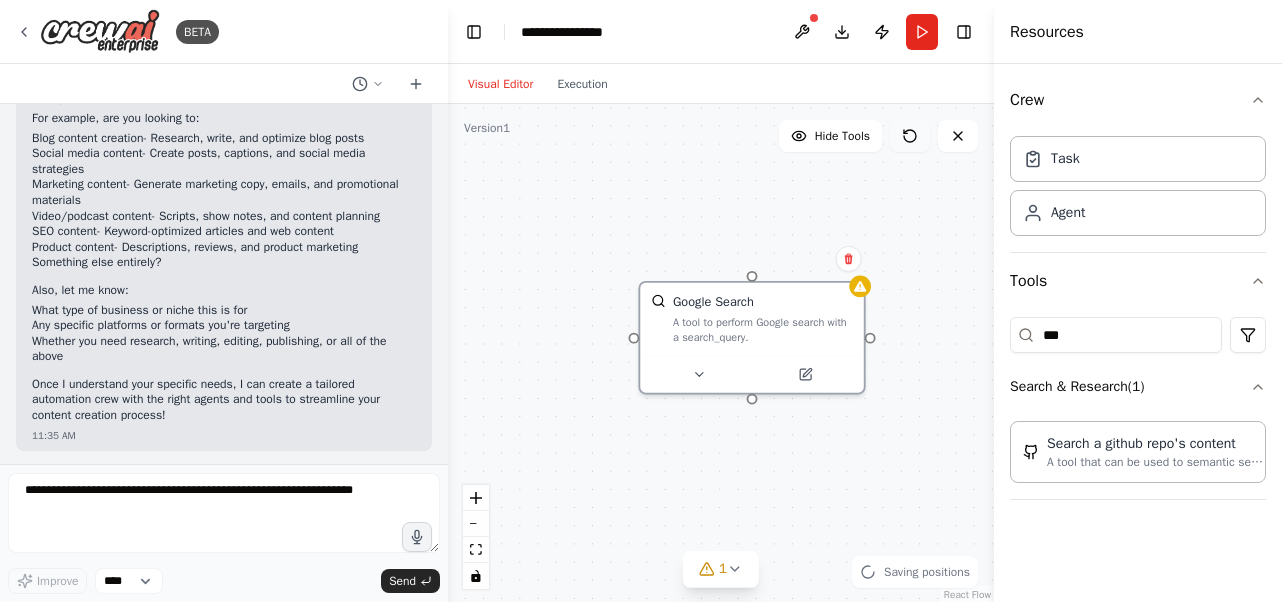 click at bounding box center (910, 136) 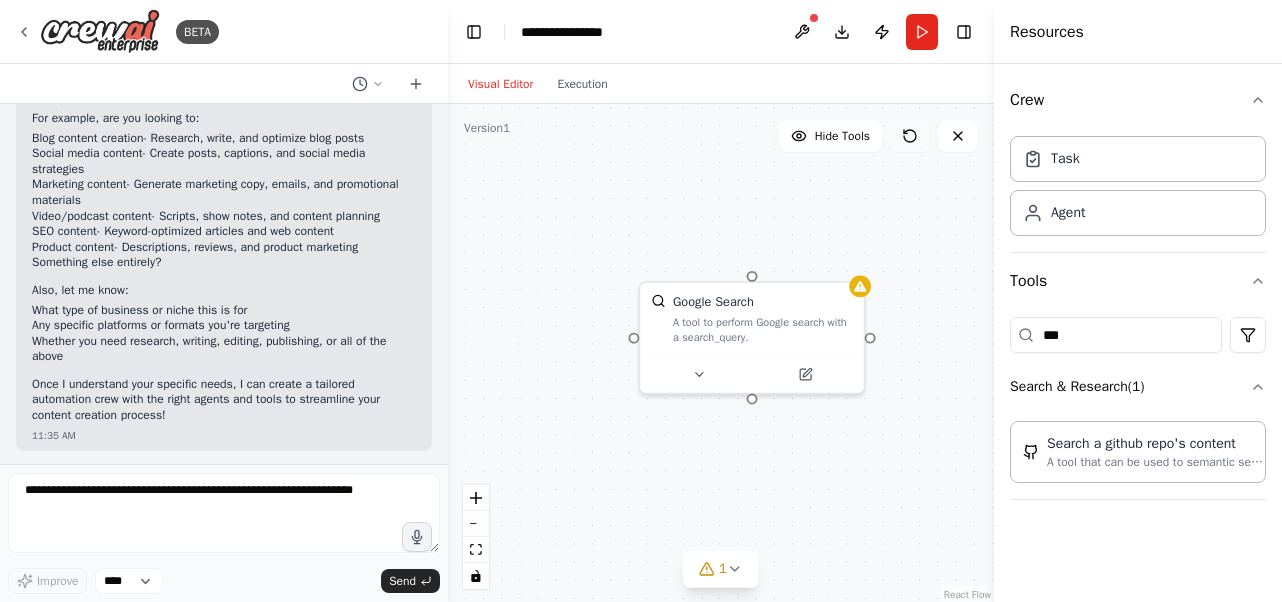 click at bounding box center [910, 136] 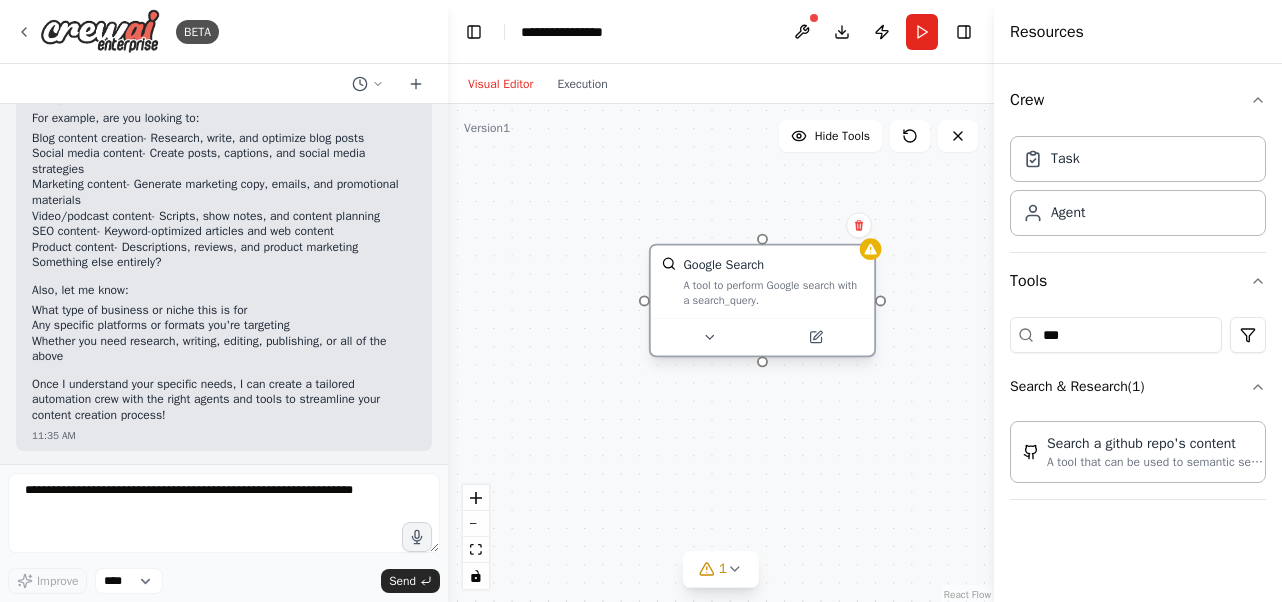 drag, startPoint x: 827, startPoint y: 317, endPoint x: 848, endPoint y: 309, distance: 22.472204 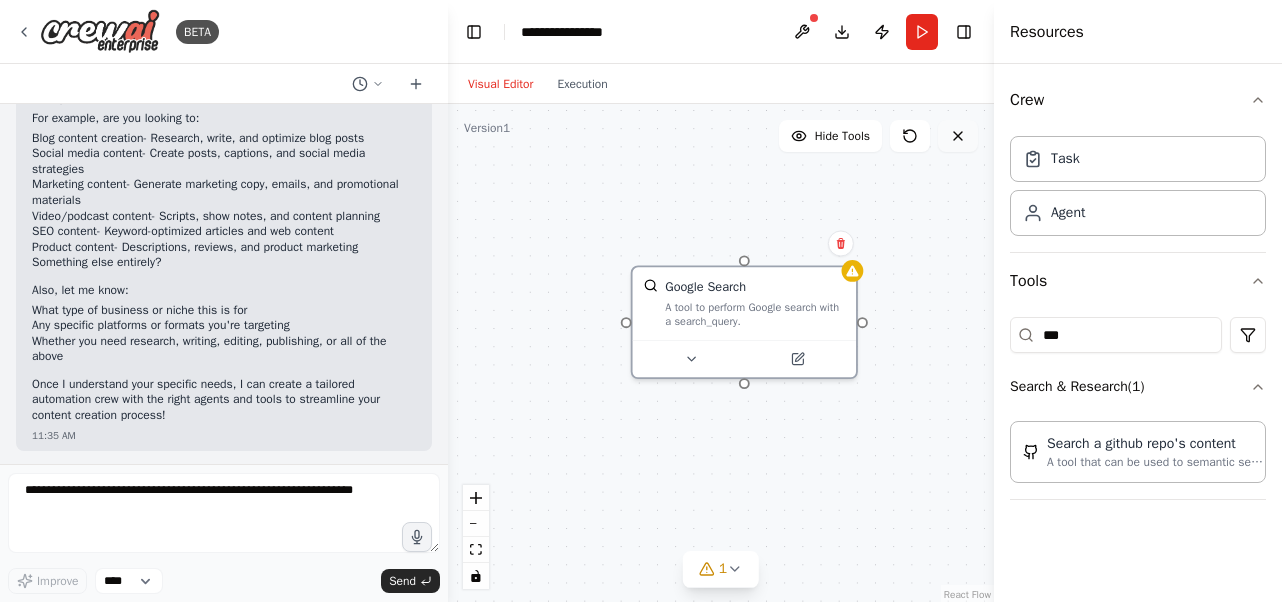 click 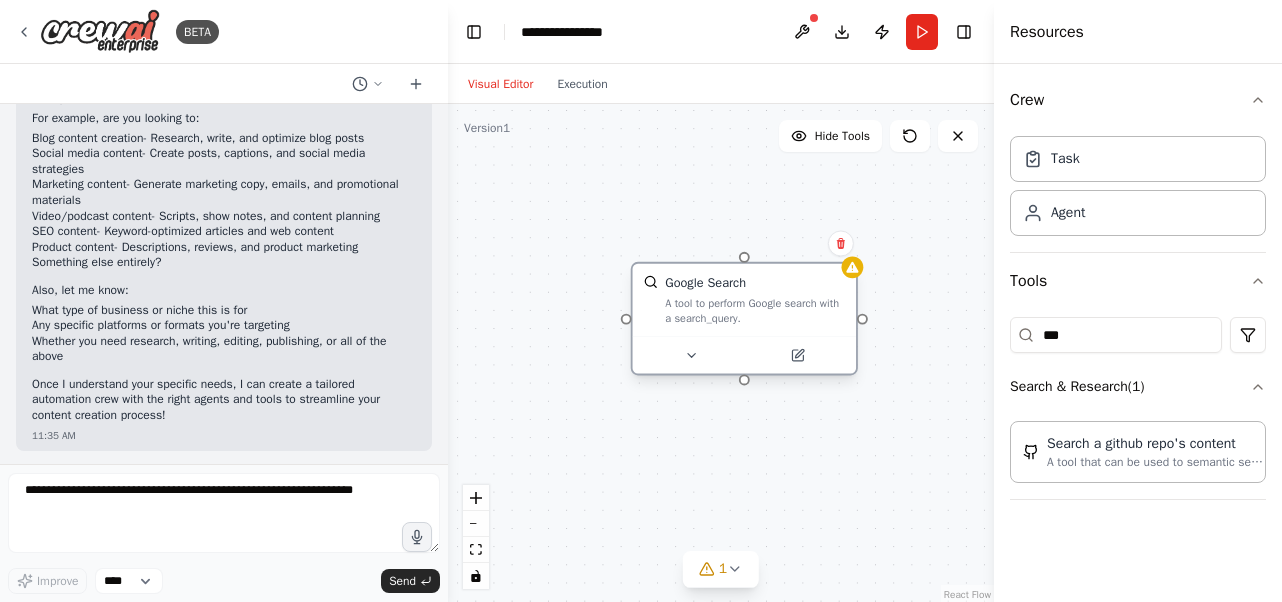 click on "Google Search A tool to perform Google search with a search_query." at bounding box center (745, 300) 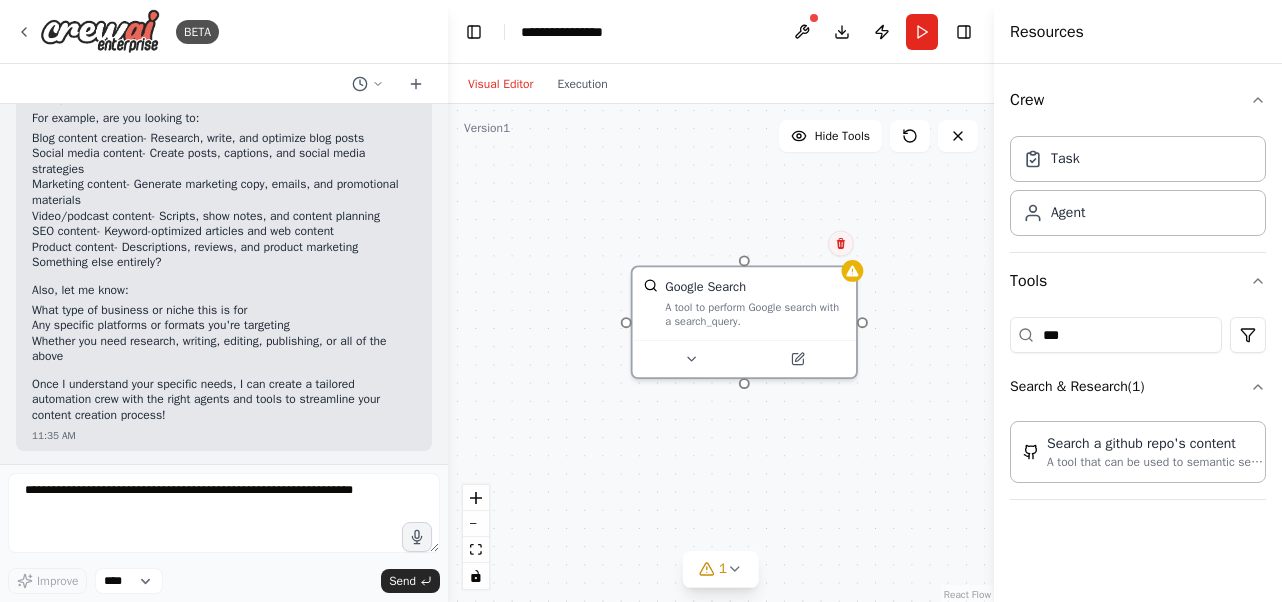 click at bounding box center (841, 243) 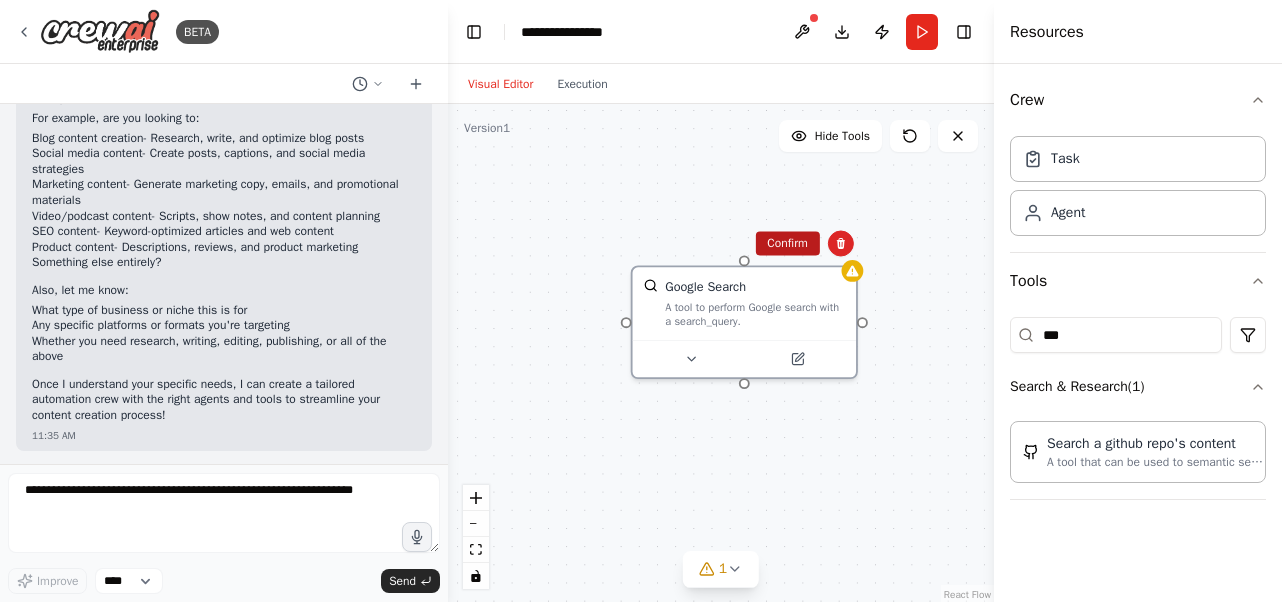 click on "Confirm" at bounding box center [787, 243] 